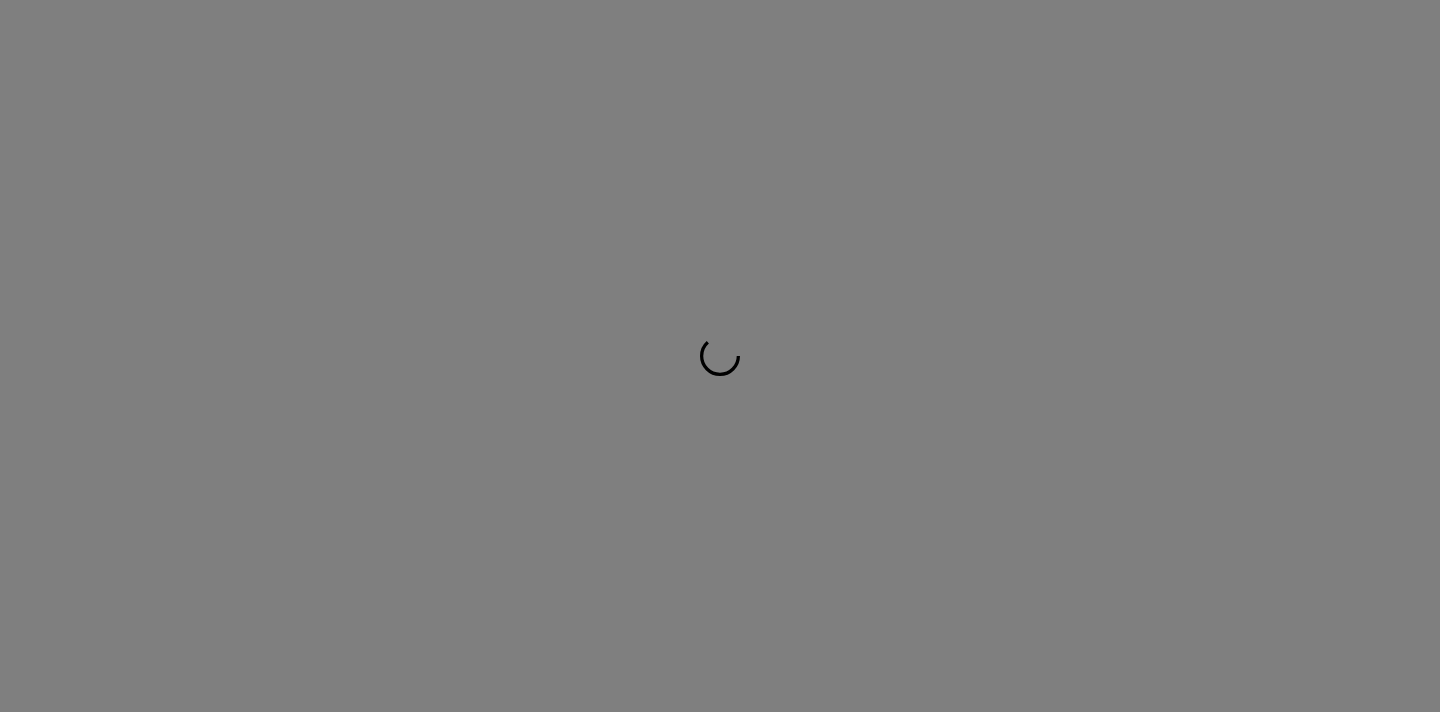 scroll, scrollTop: 0, scrollLeft: 0, axis: both 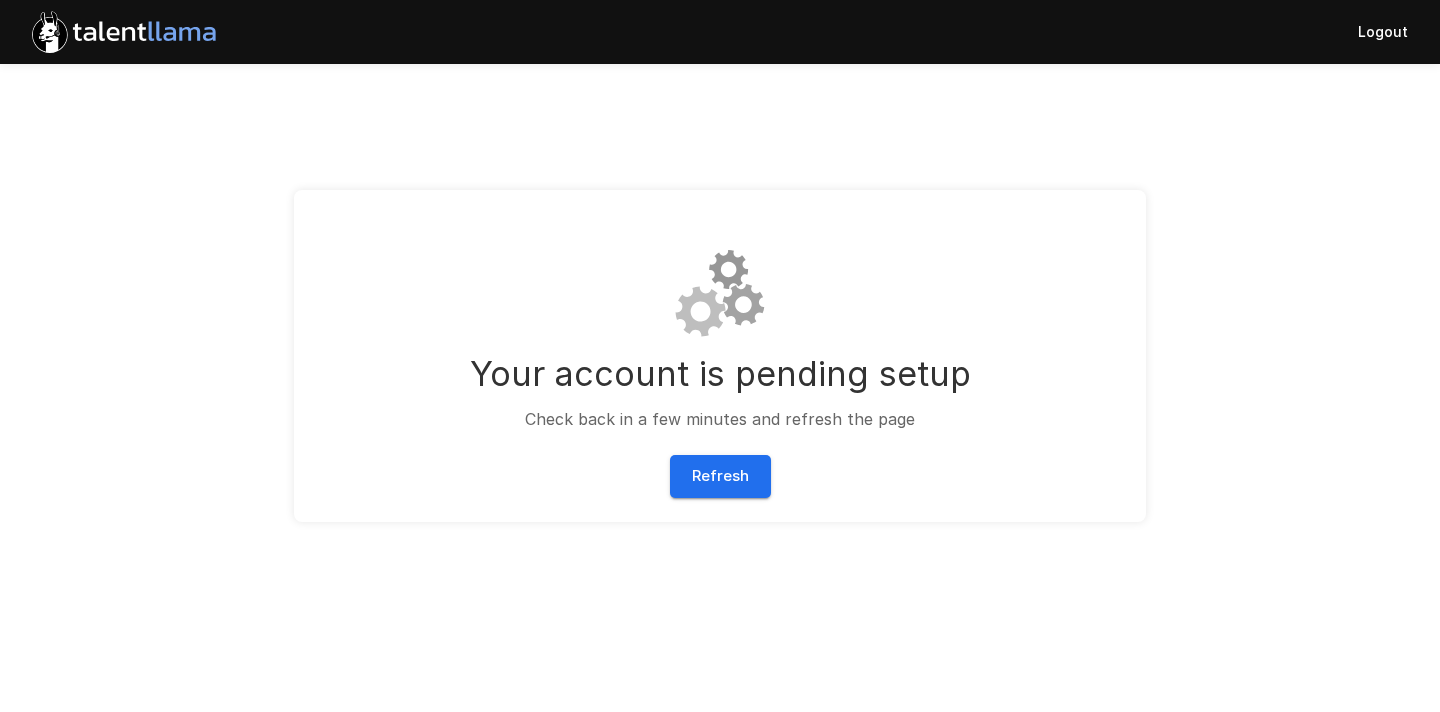 click on "Refresh" at bounding box center (720, 476) 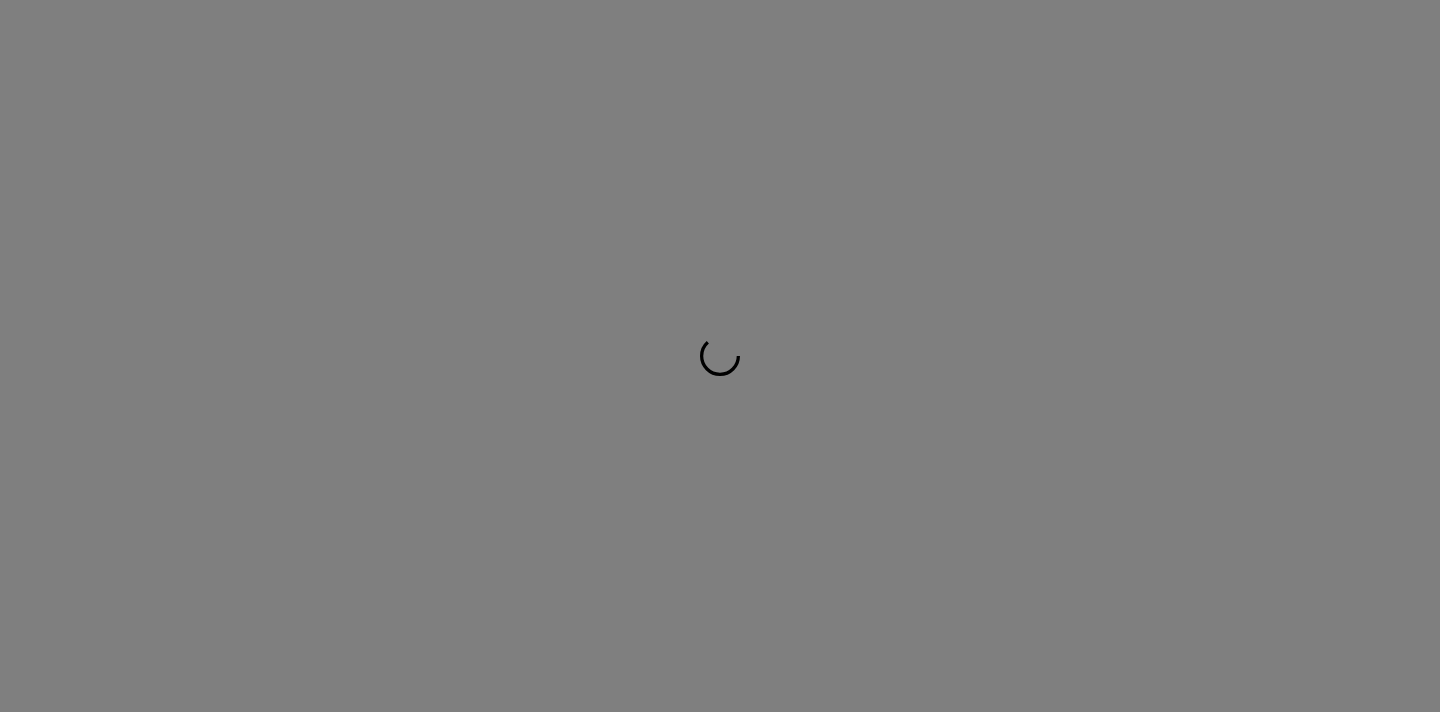 scroll, scrollTop: 0, scrollLeft: 0, axis: both 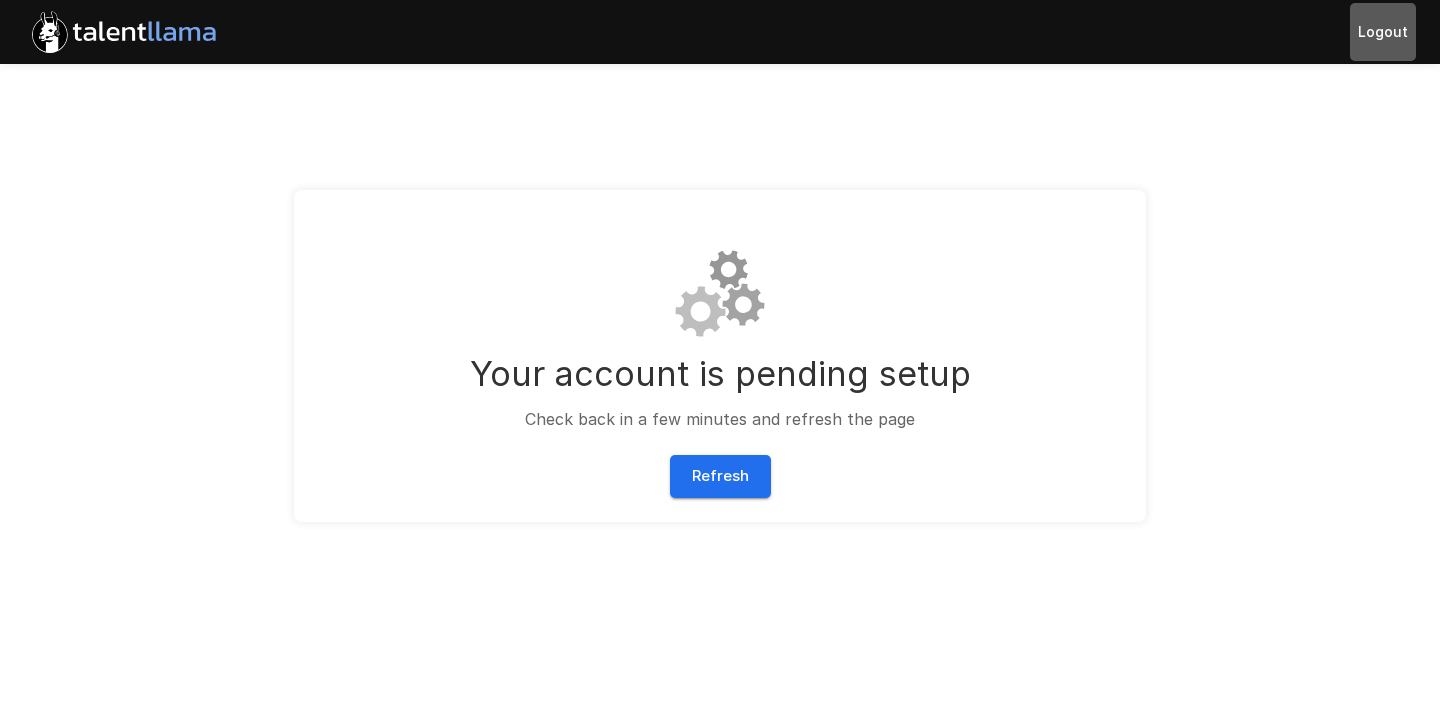 click on "Logout" at bounding box center [1383, 32] 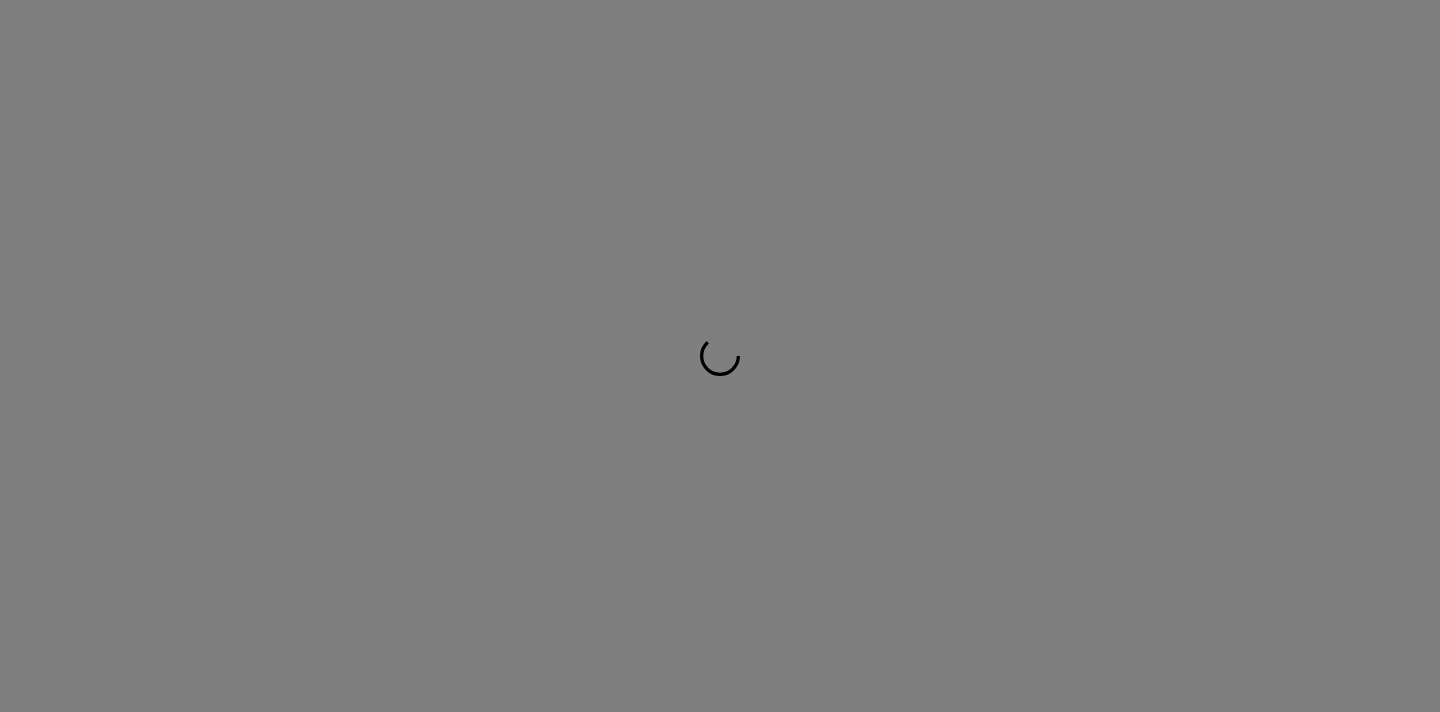 scroll, scrollTop: 0, scrollLeft: 0, axis: both 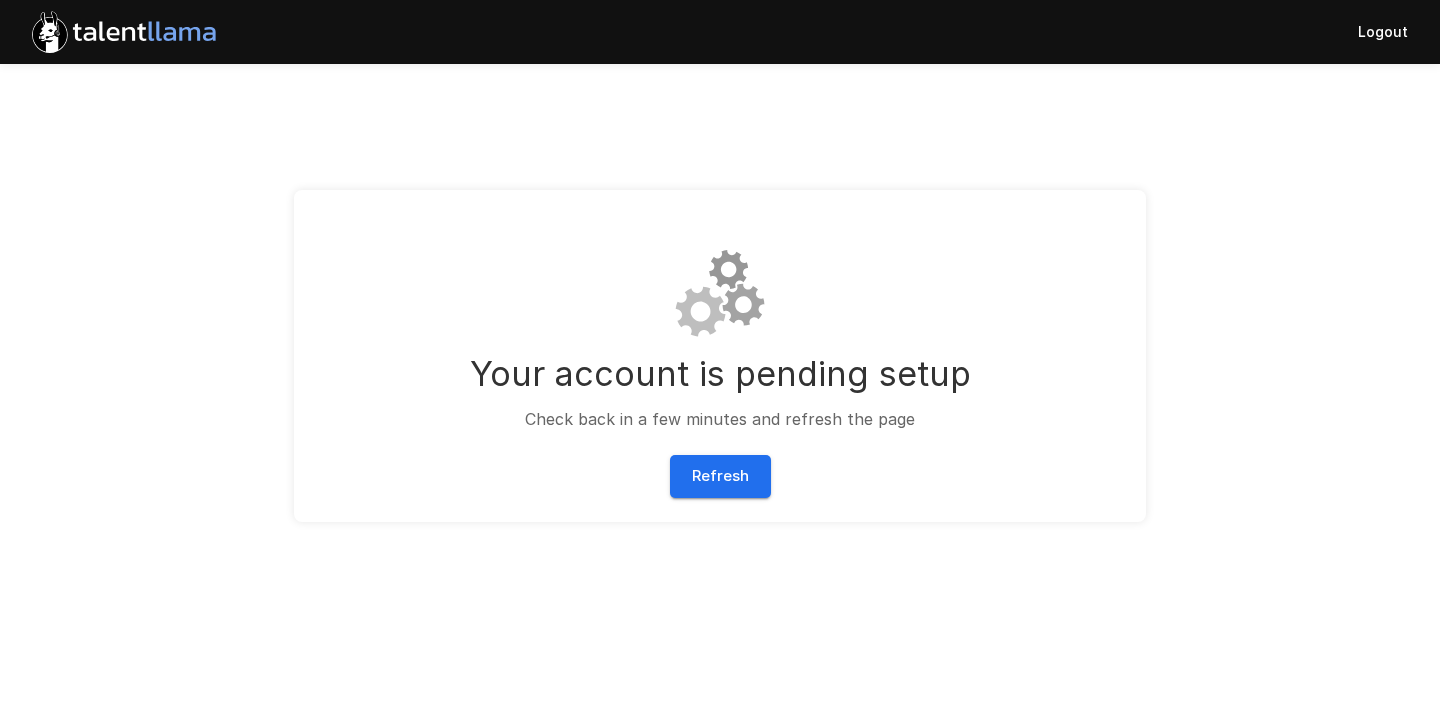 click on "Refresh" at bounding box center (720, 476) 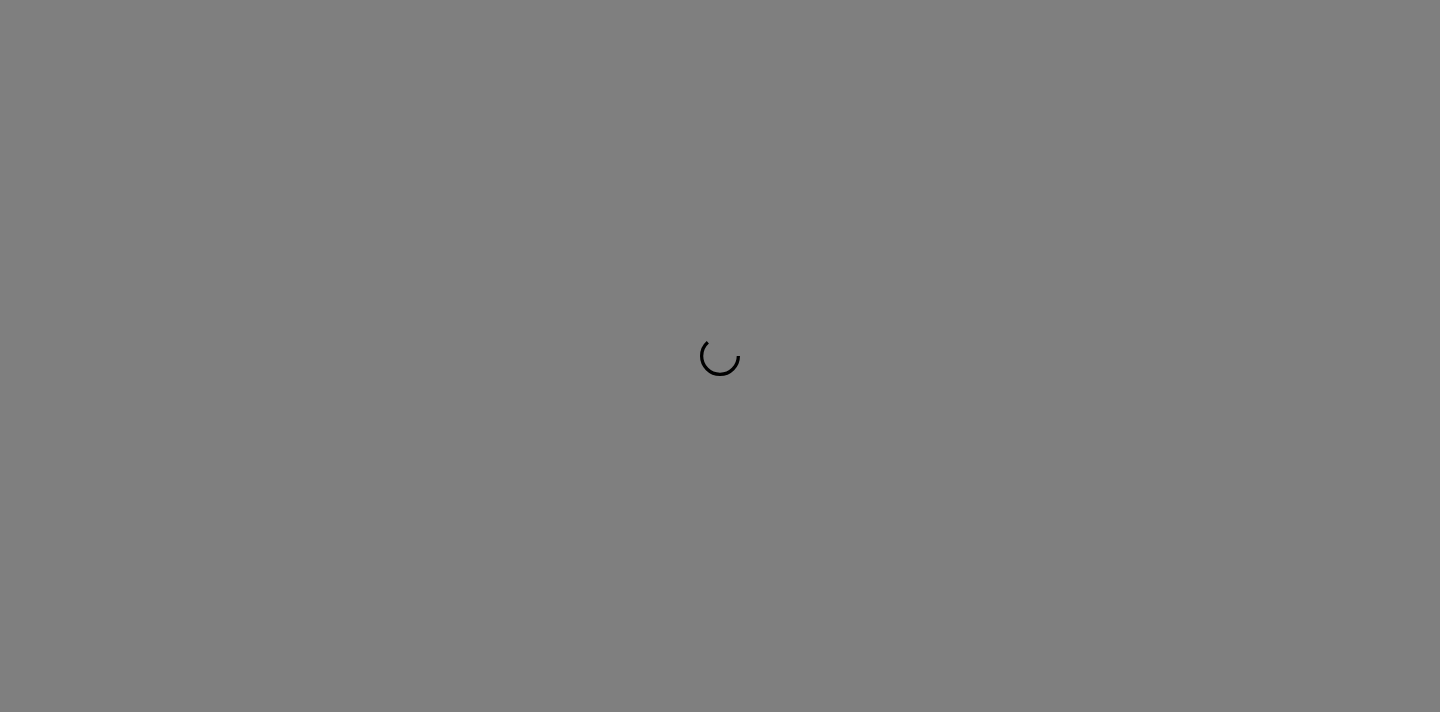 scroll, scrollTop: 0, scrollLeft: 0, axis: both 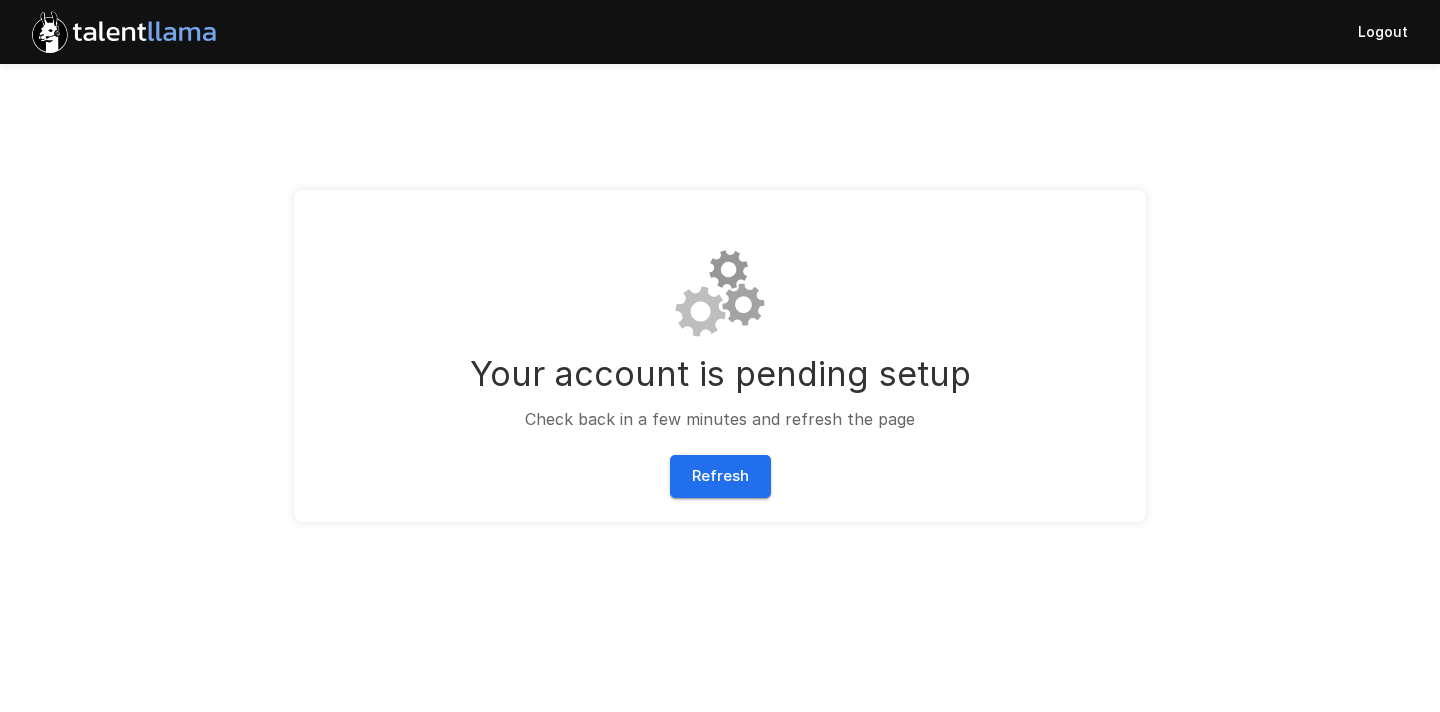 click on "Refresh" at bounding box center (720, 476) 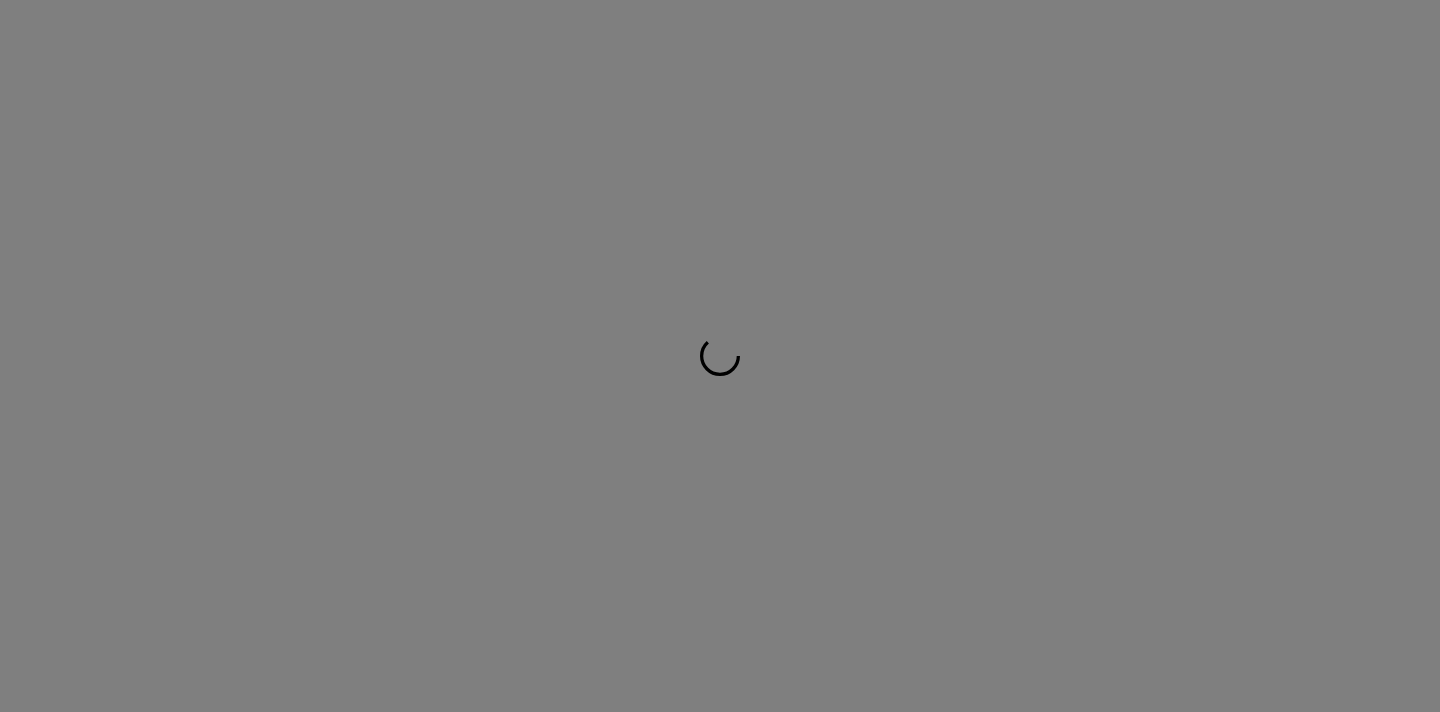 scroll, scrollTop: 0, scrollLeft: 0, axis: both 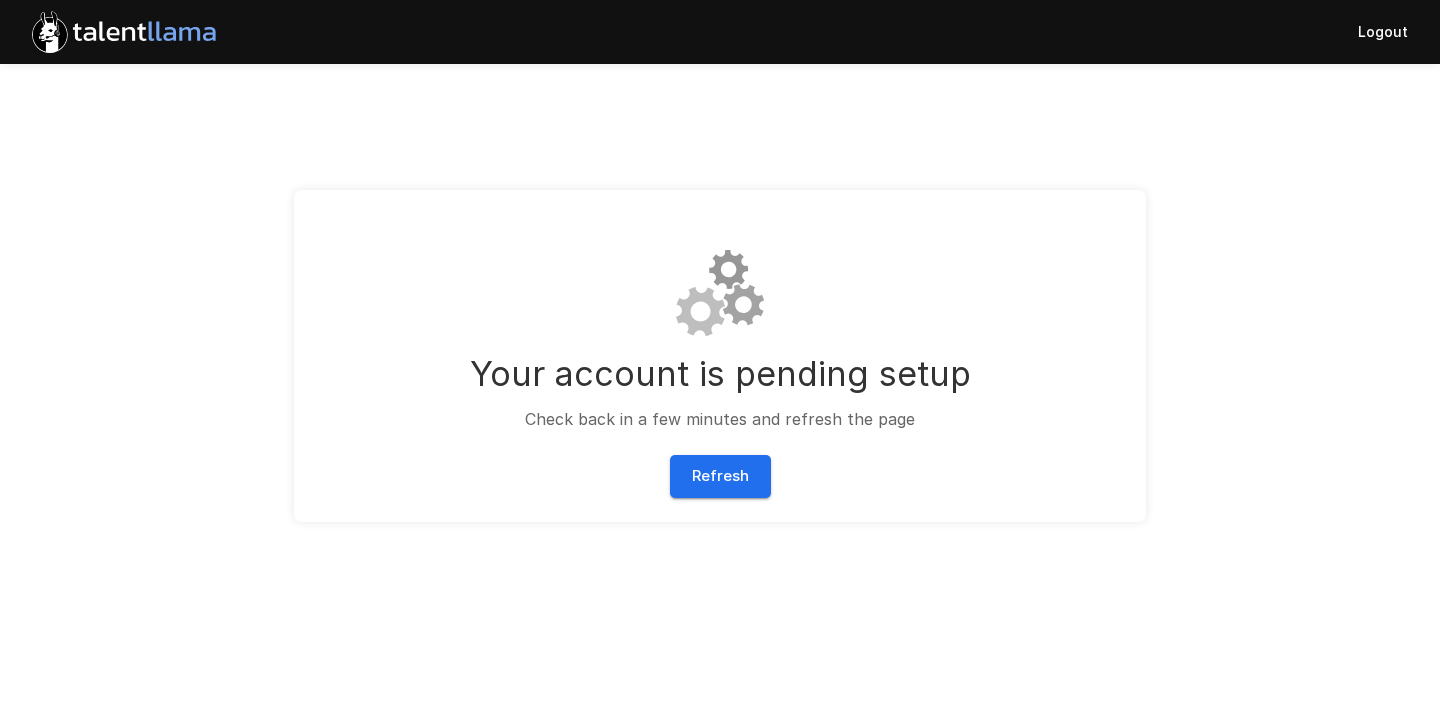 click on "Refresh" at bounding box center [720, 476] 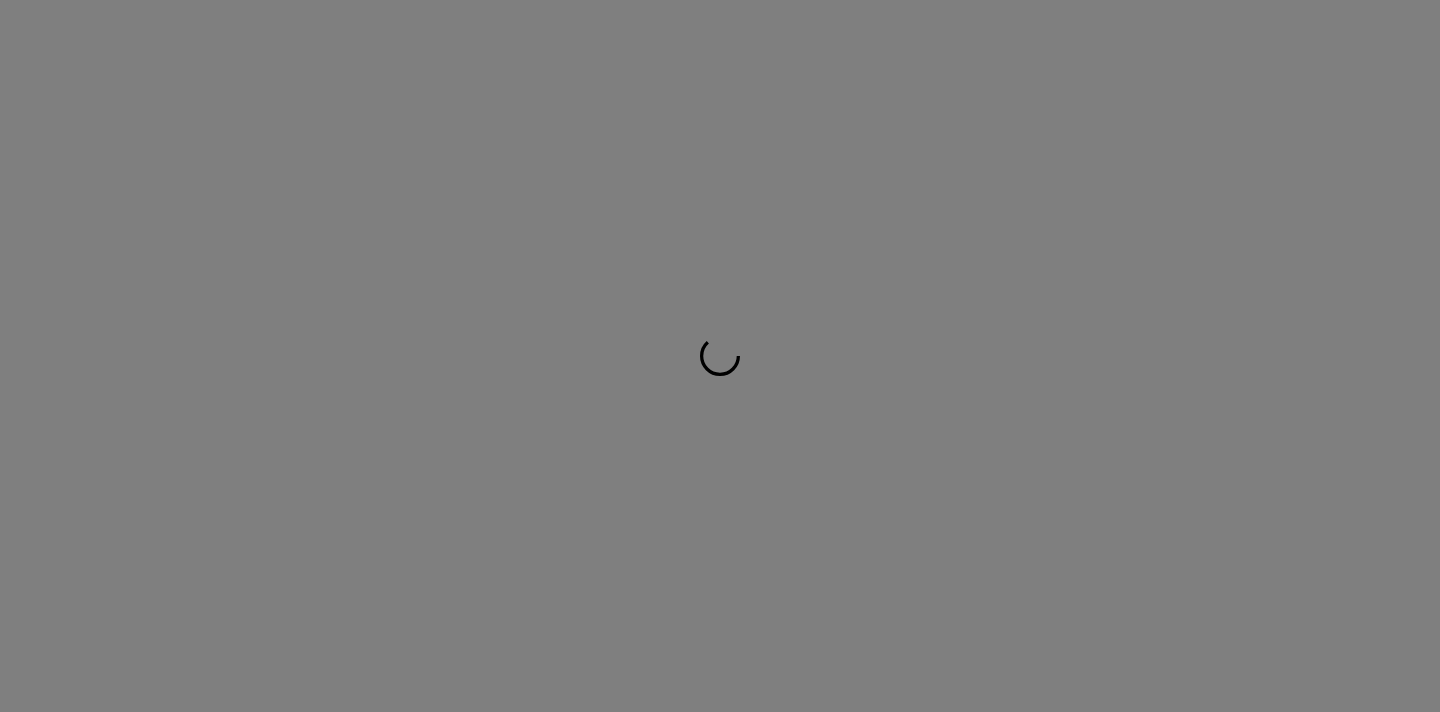 scroll, scrollTop: 0, scrollLeft: 0, axis: both 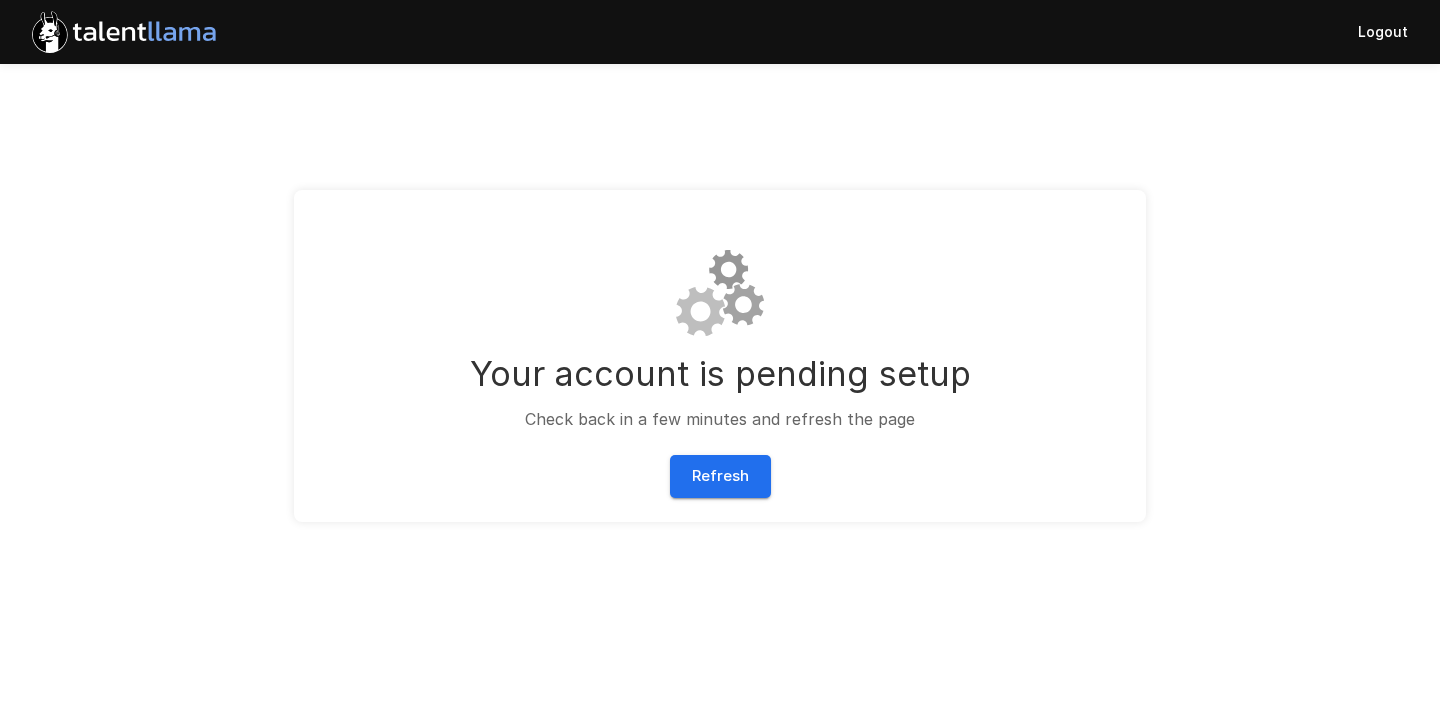 click at bounding box center (124, 32) 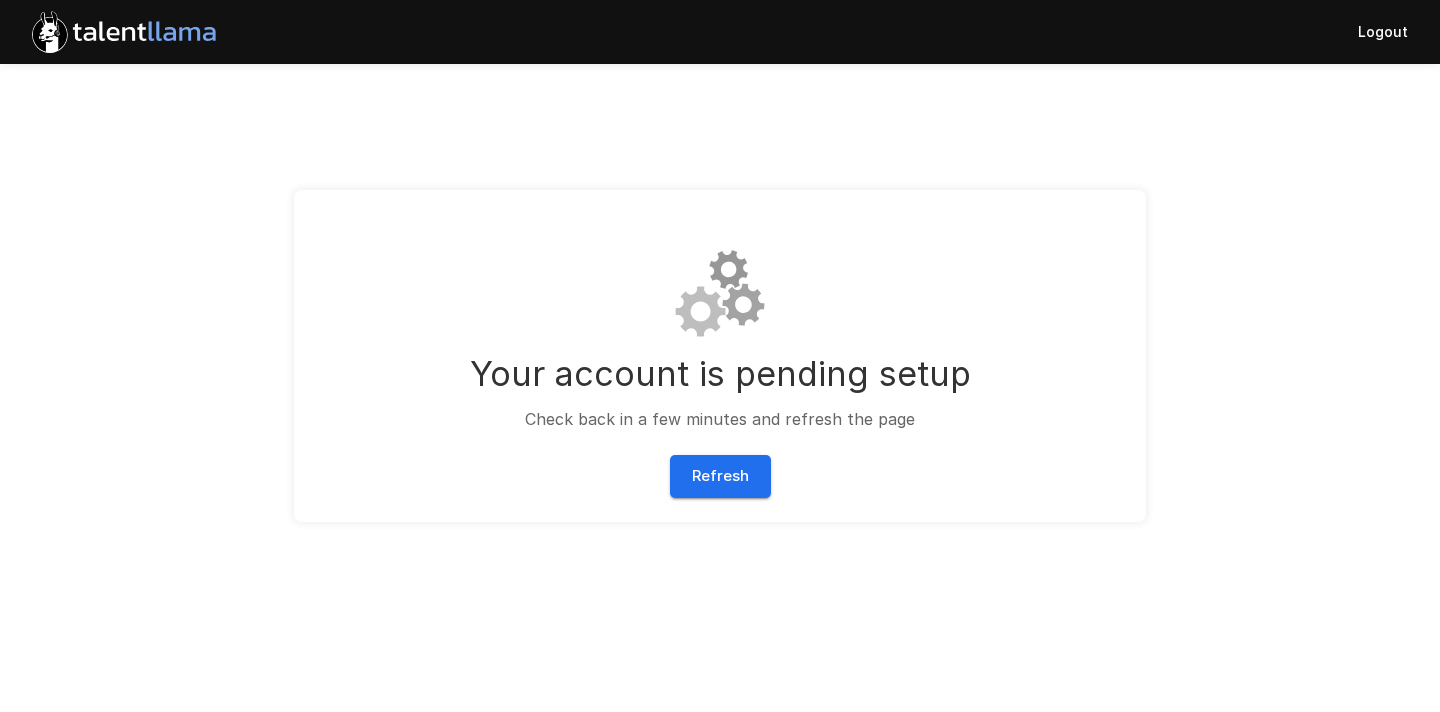 click at bounding box center (124, 32) 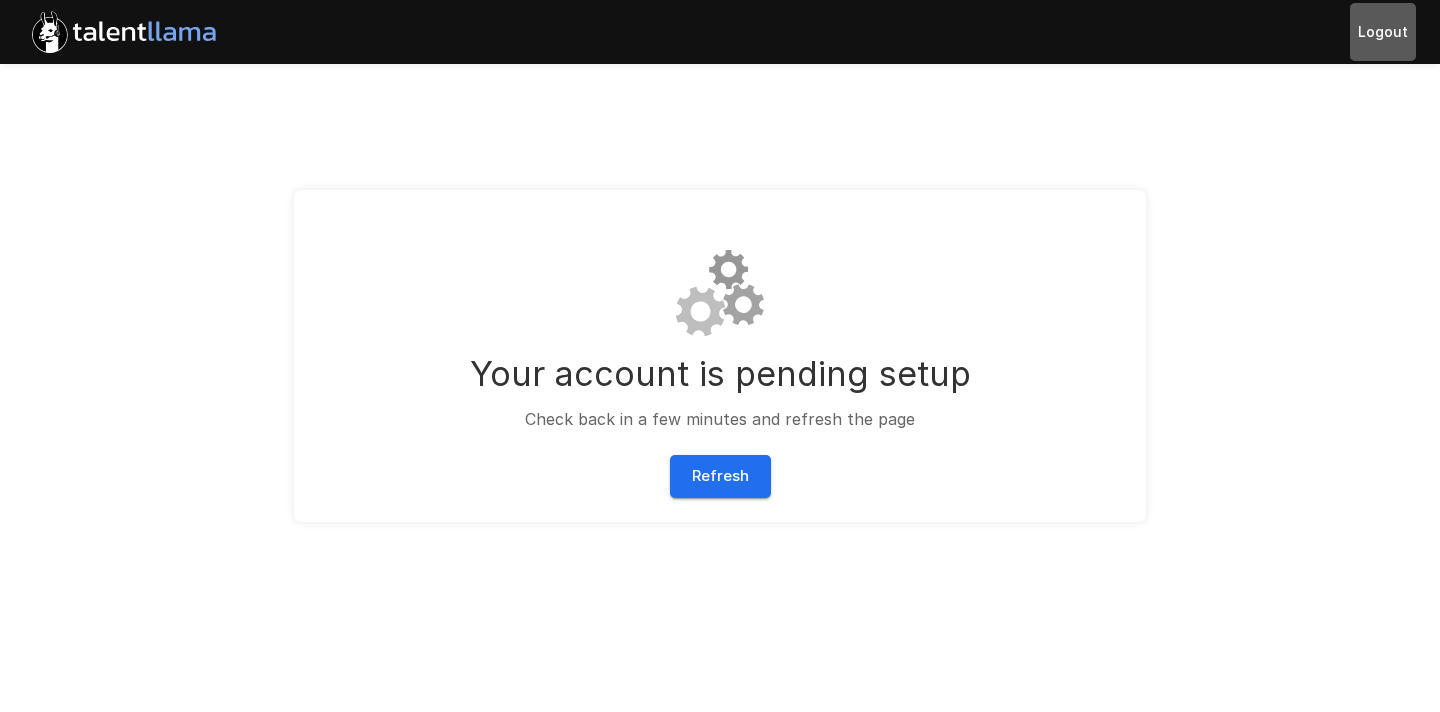 click on "Logout" at bounding box center [1383, 32] 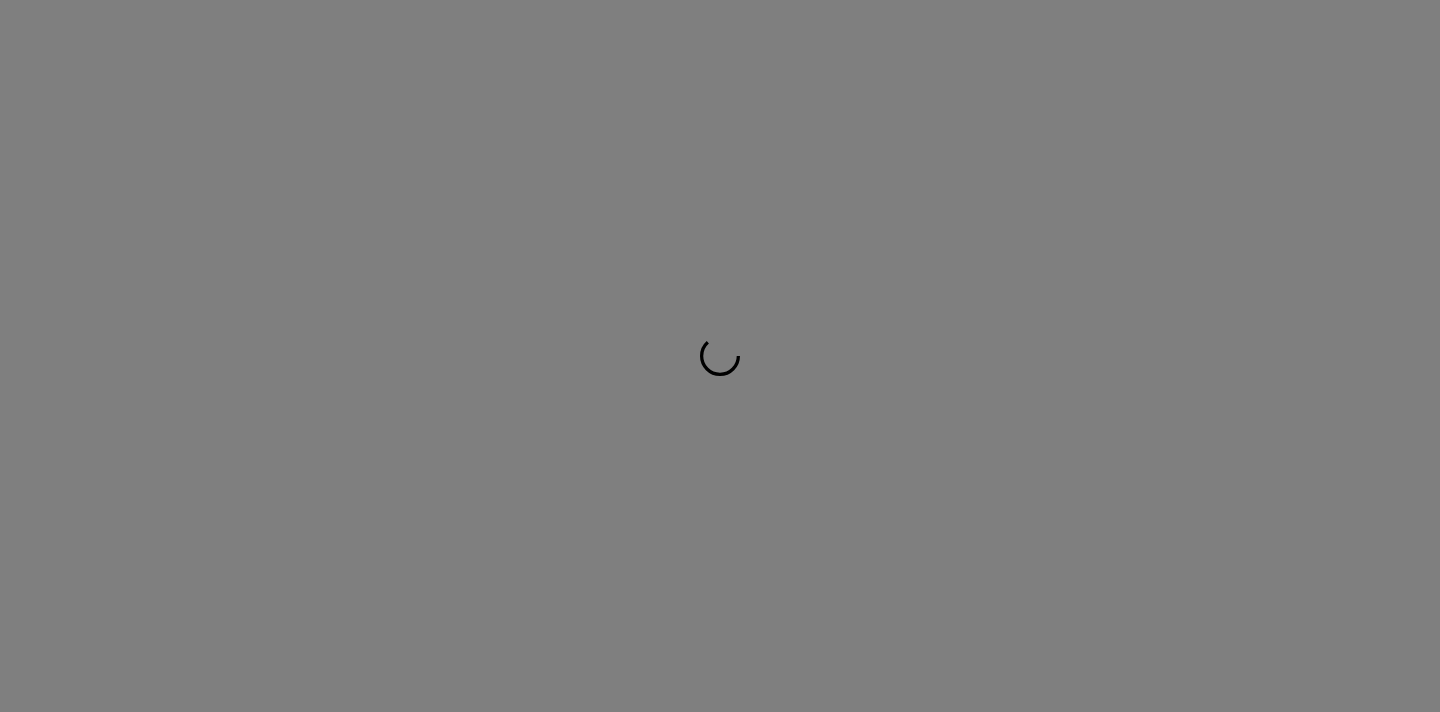 scroll, scrollTop: 0, scrollLeft: 0, axis: both 